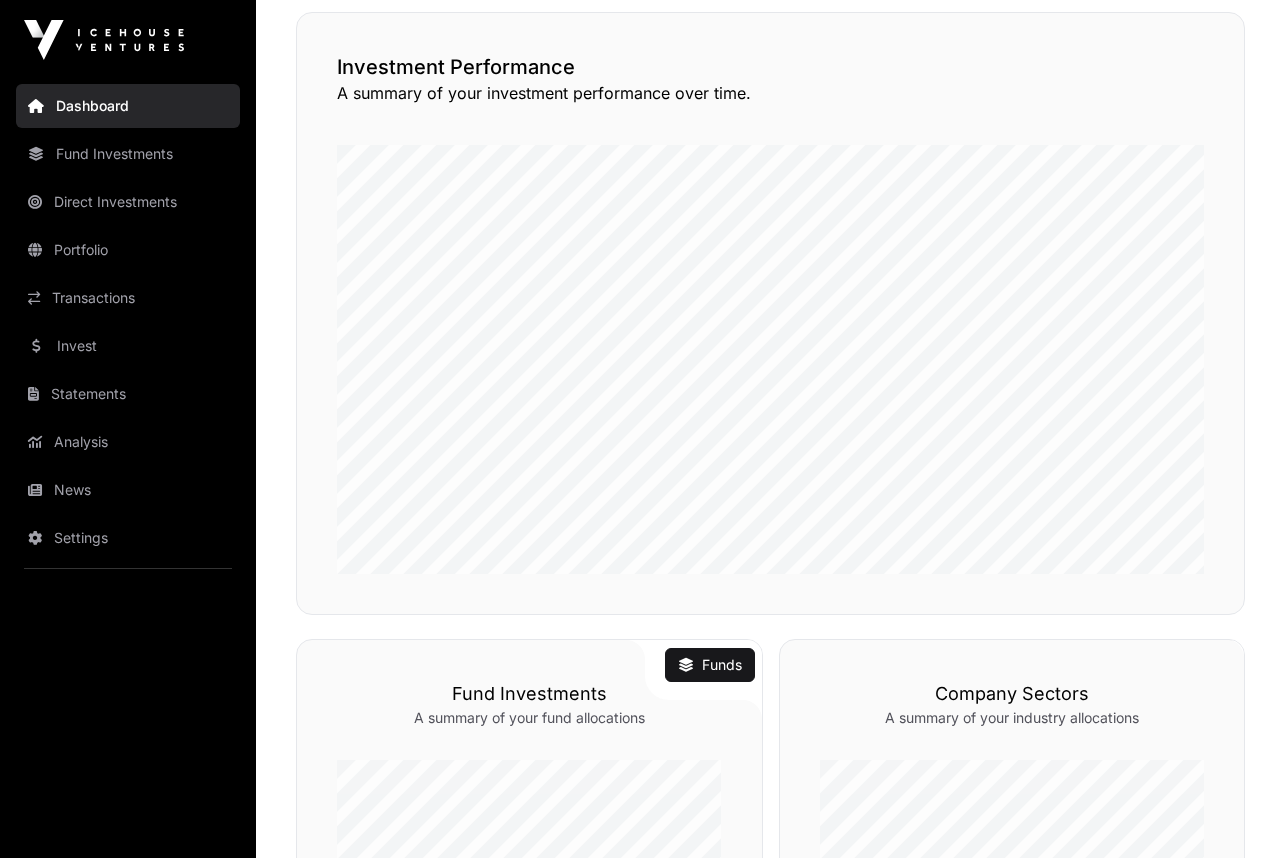 scroll, scrollTop: 662, scrollLeft: 0, axis: vertical 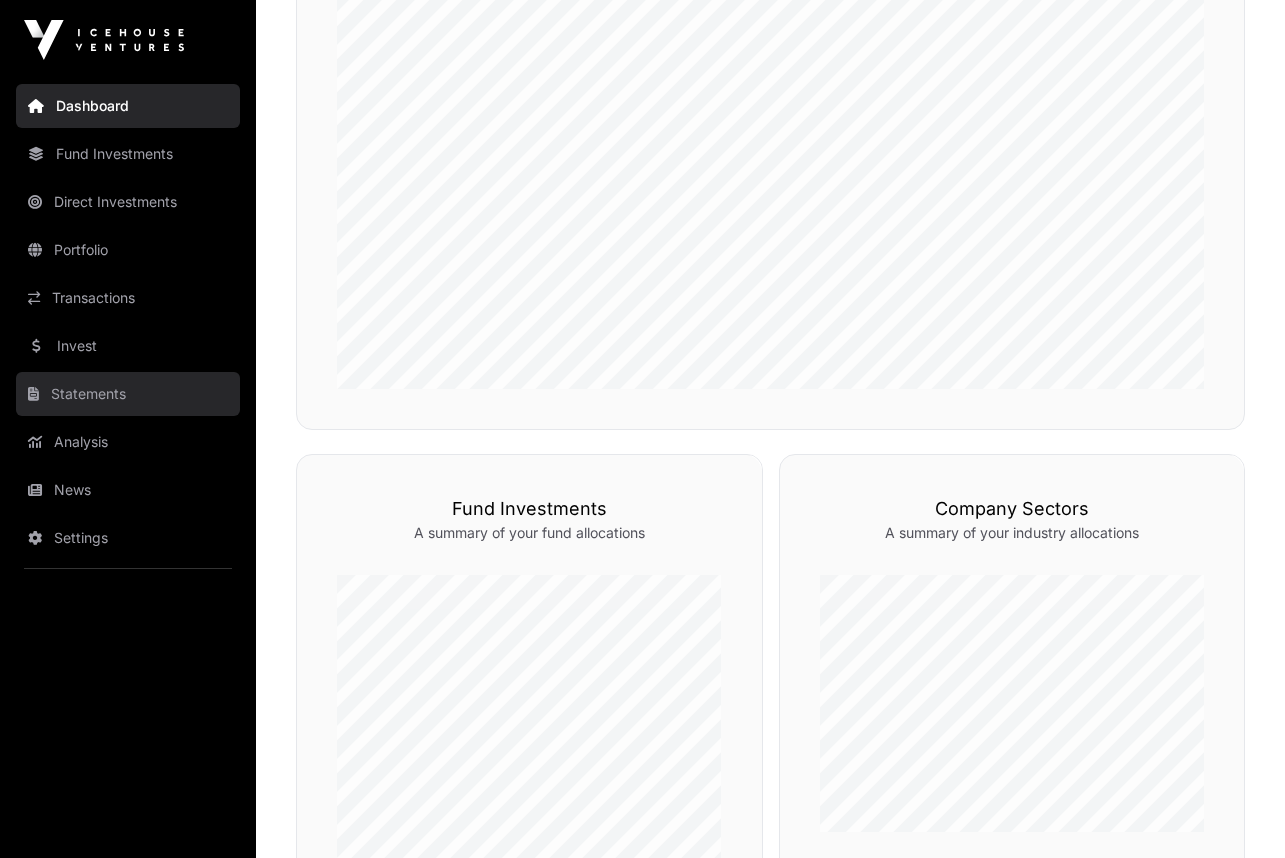 click on "Statements" 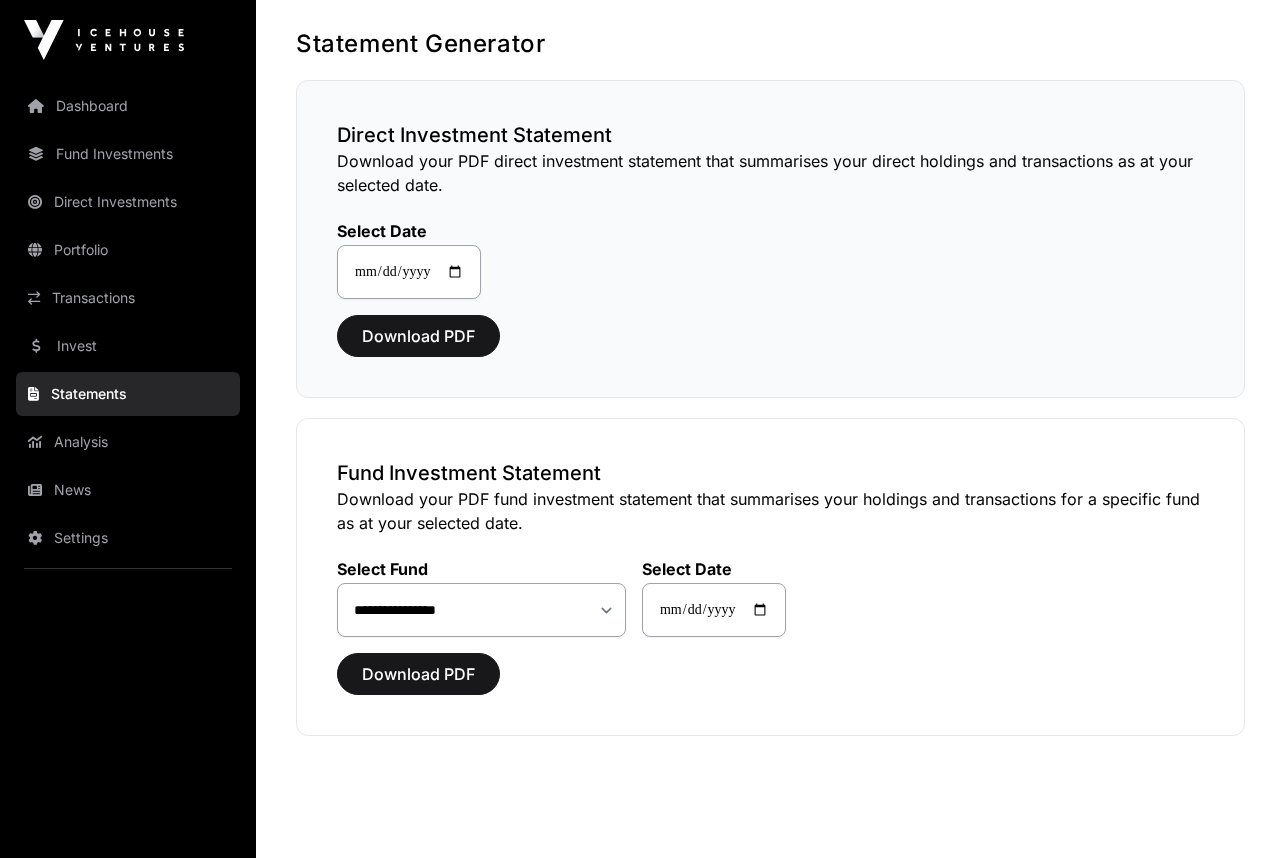 scroll, scrollTop: 0, scrollLeft: 0, axis: both 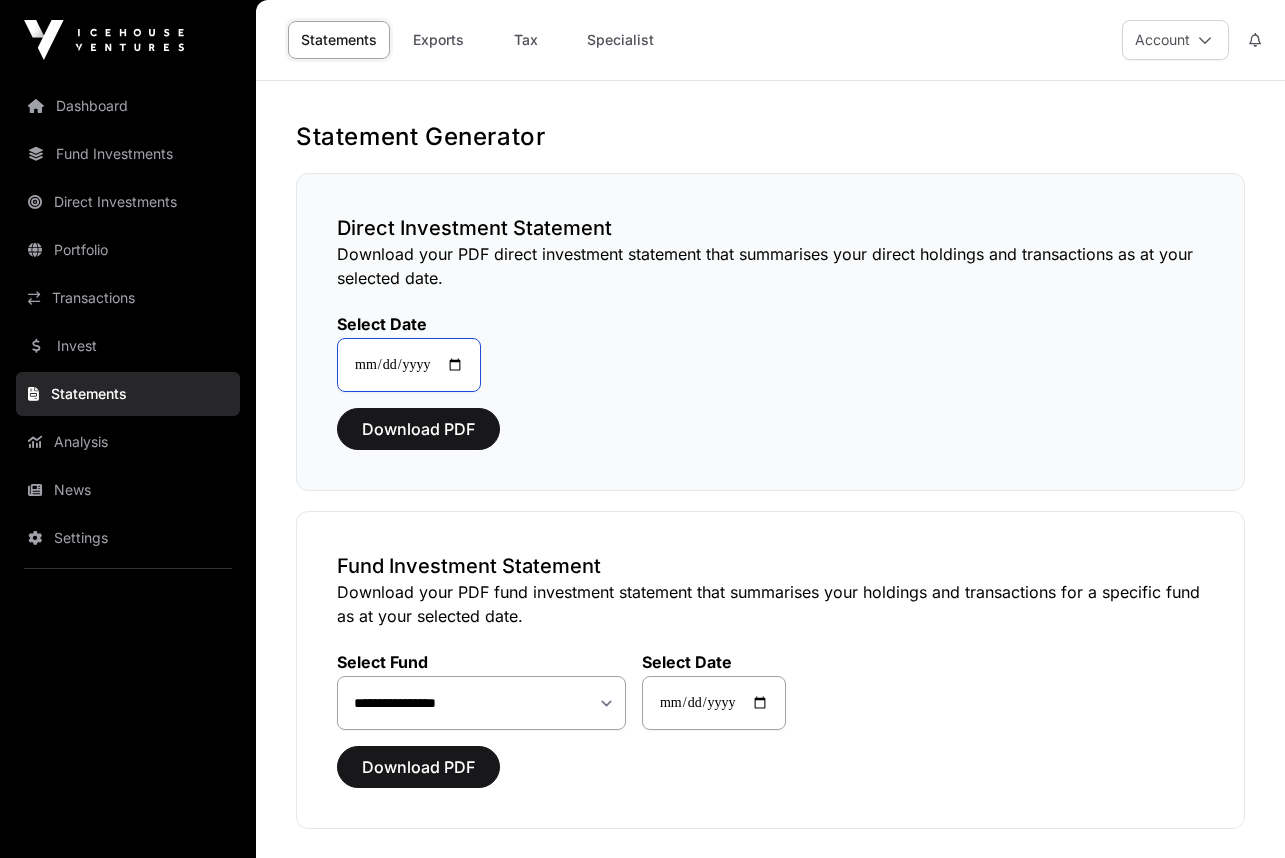 click on "**********" 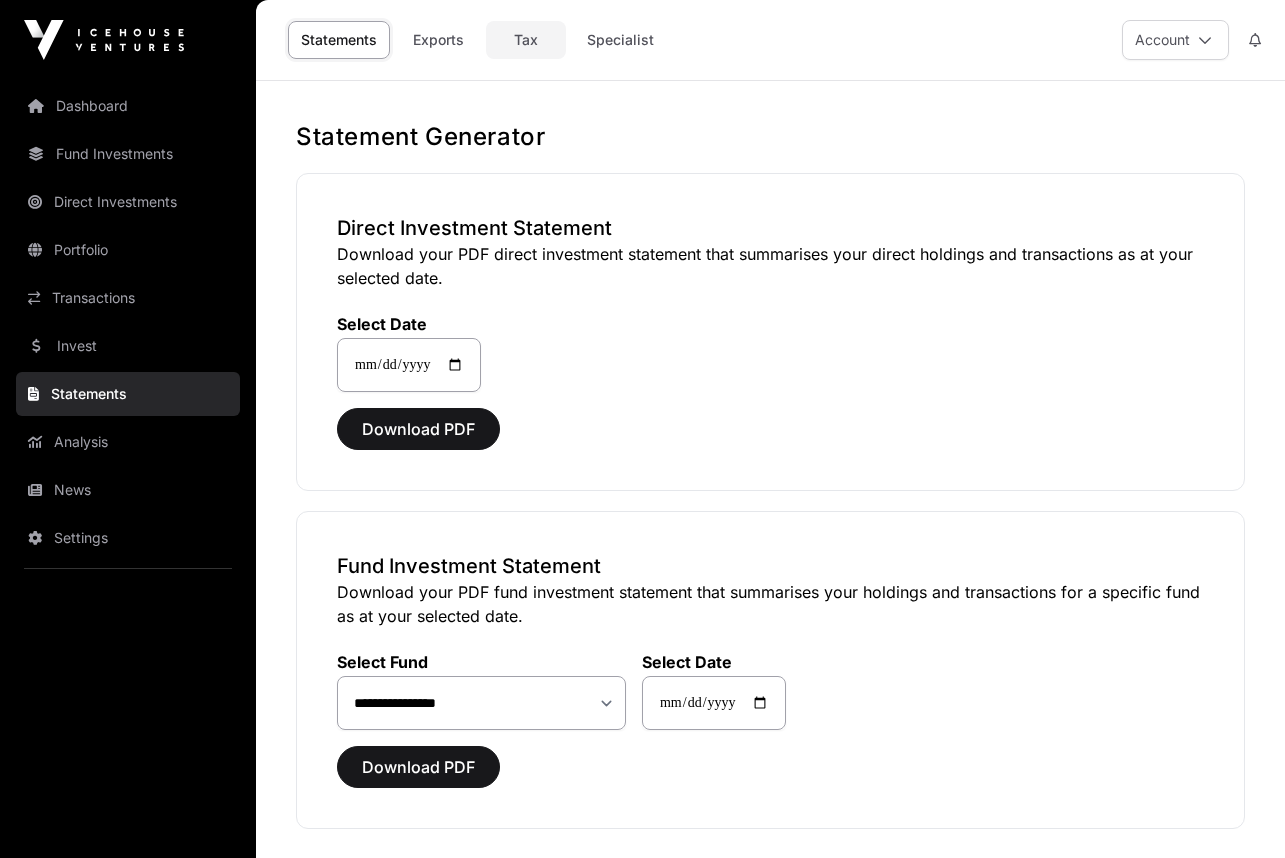 click on "Tax" 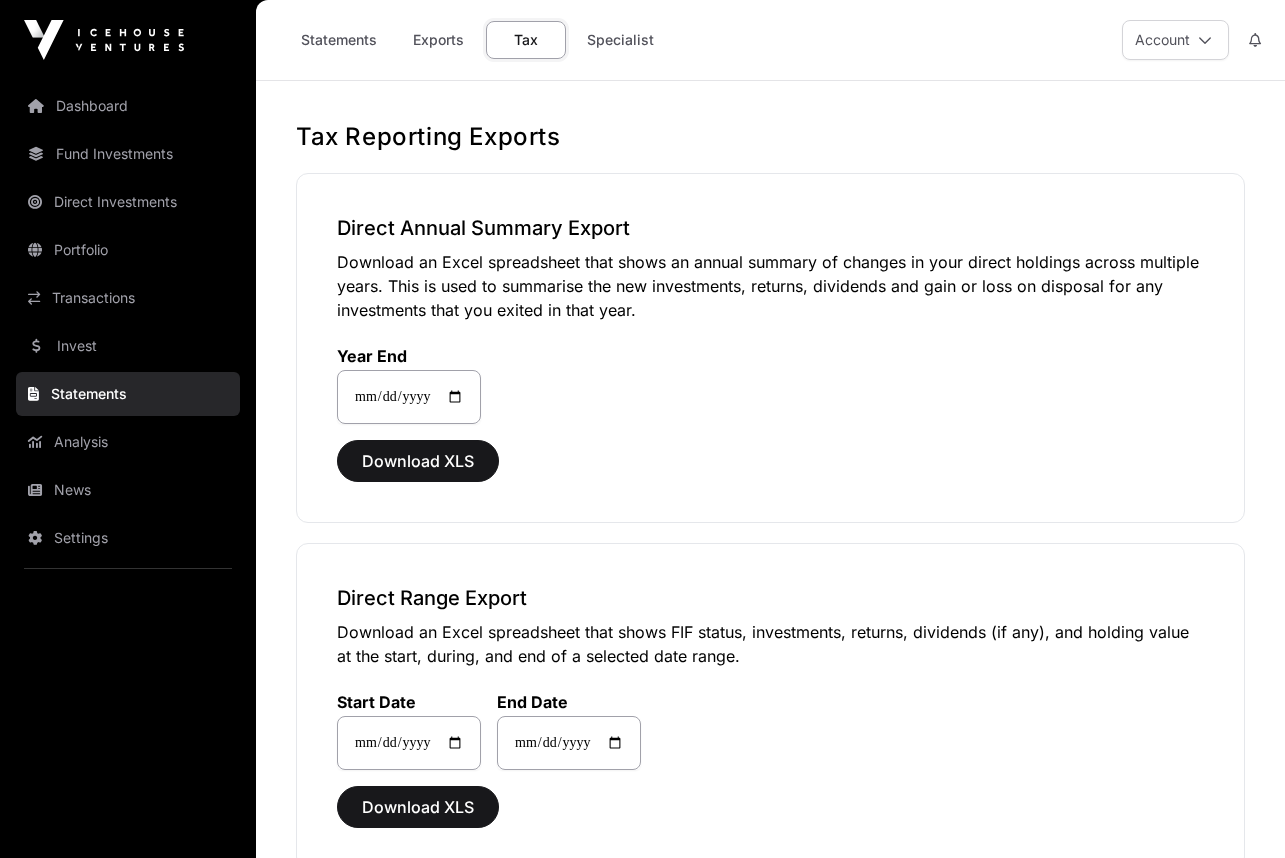 click on "Tax" 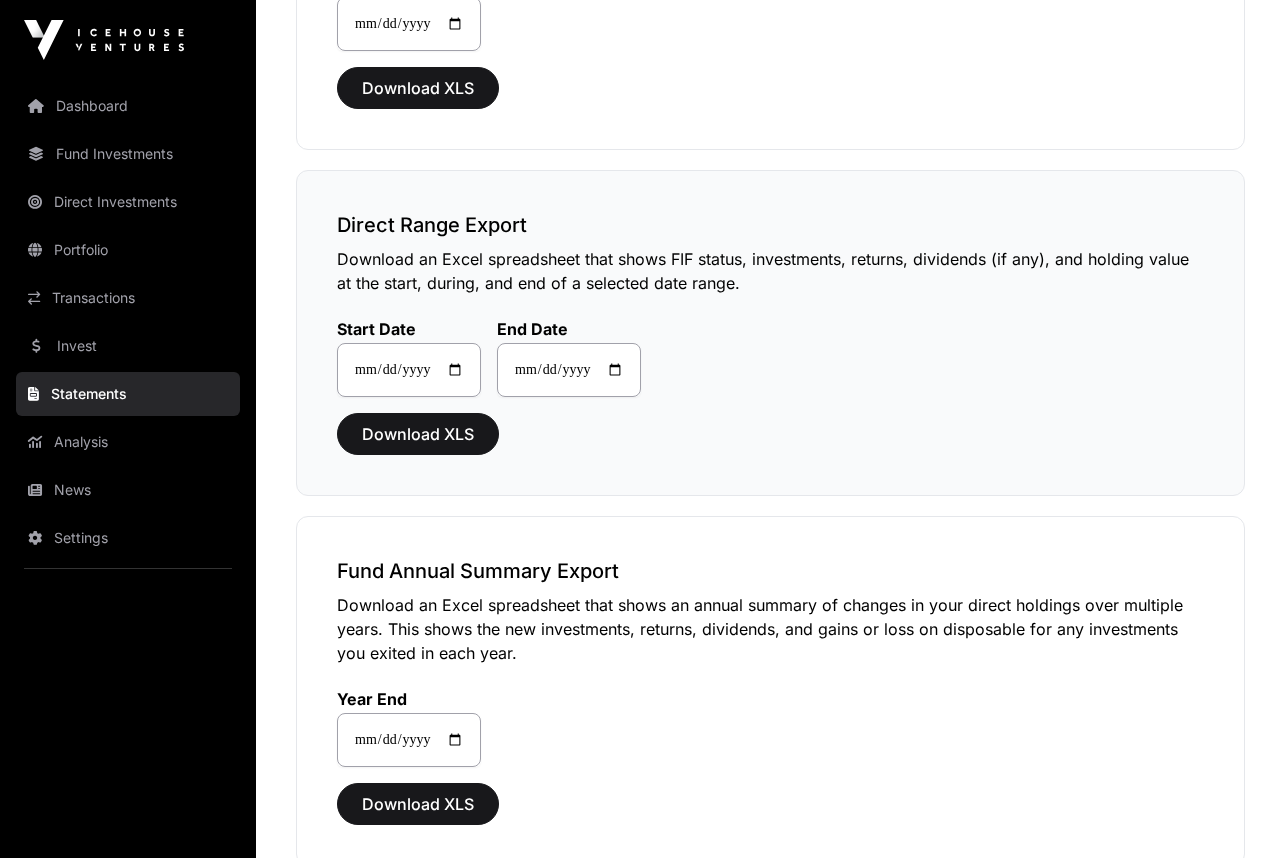 scroll, scrollTop: 0, scrollLeft: 0, axis: both 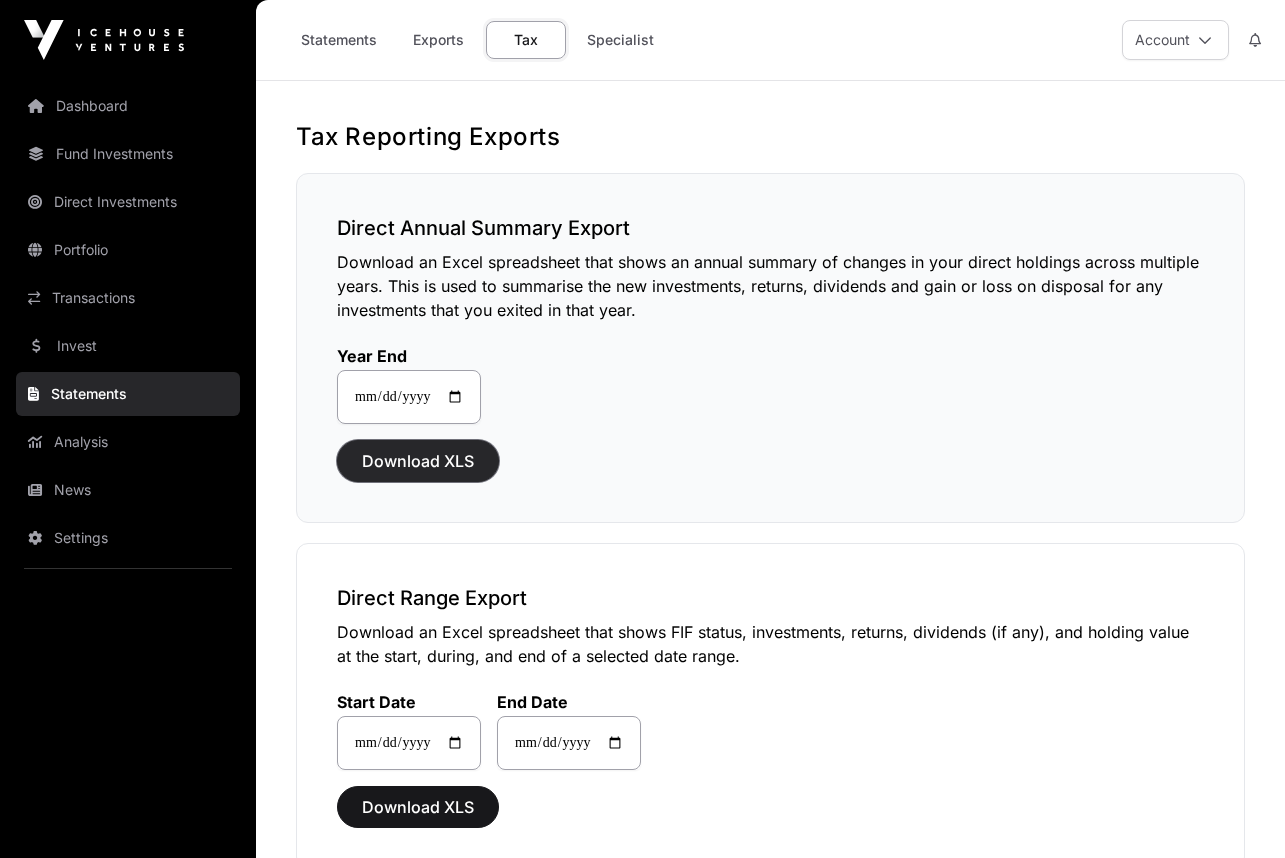 click on "Download XLS" 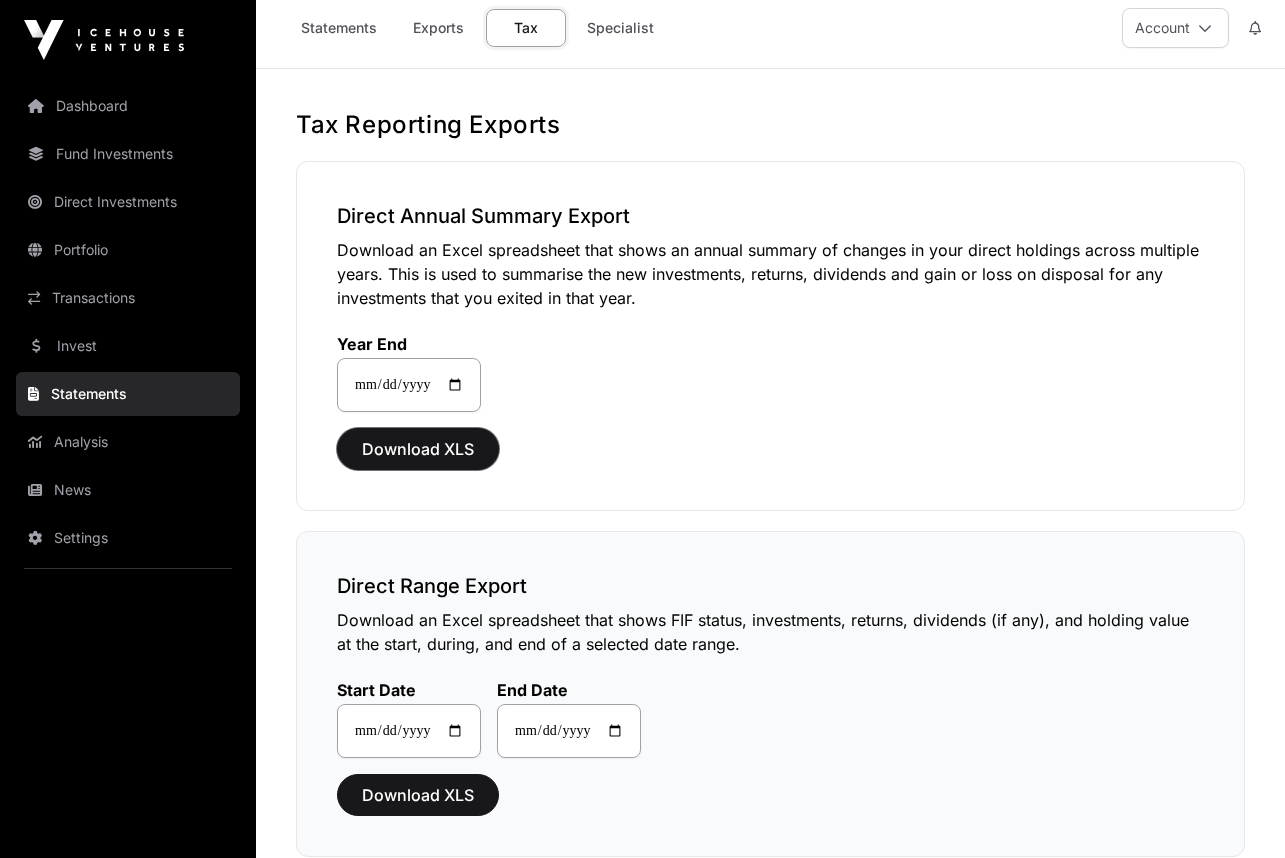 scroll, scrollTop: 337, scrollLeft: 0, axis: vertical 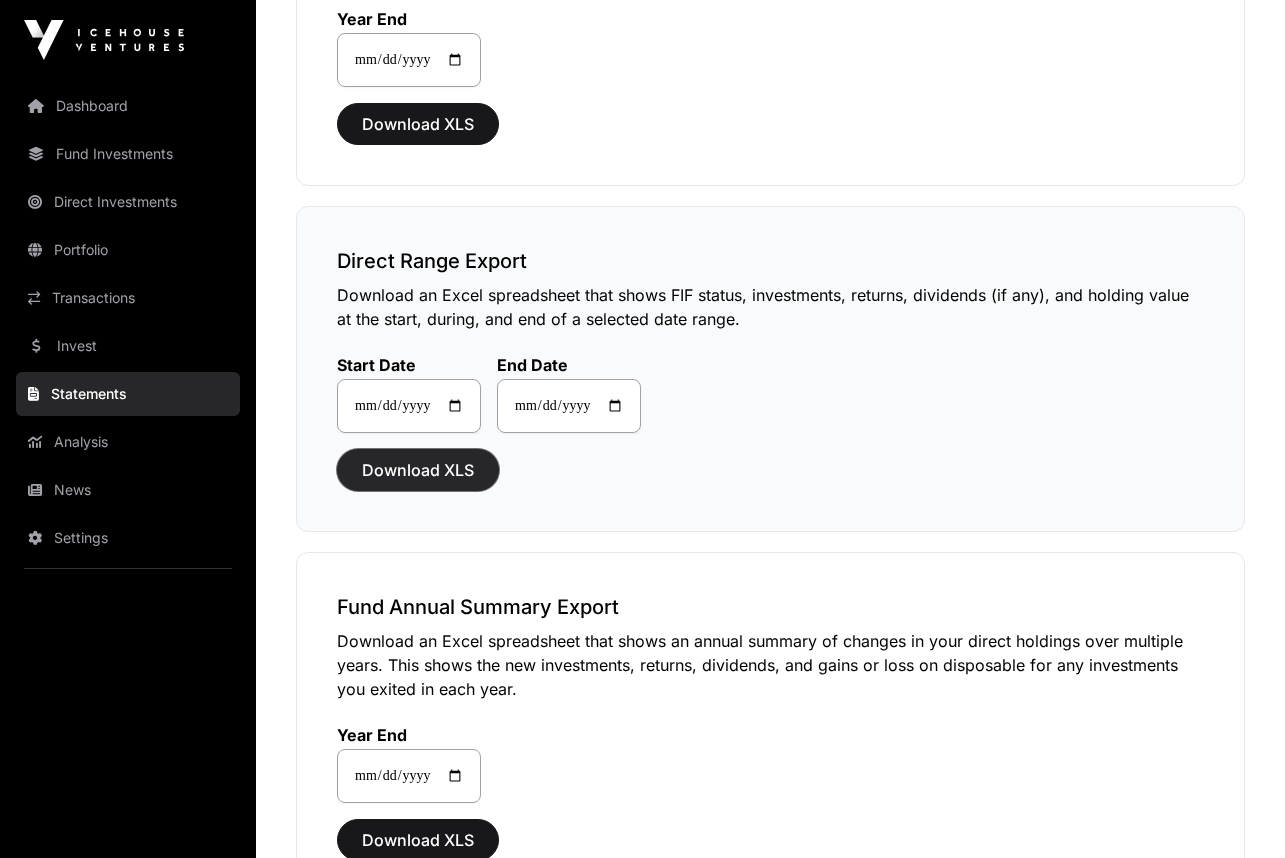 click on "Download XLS" 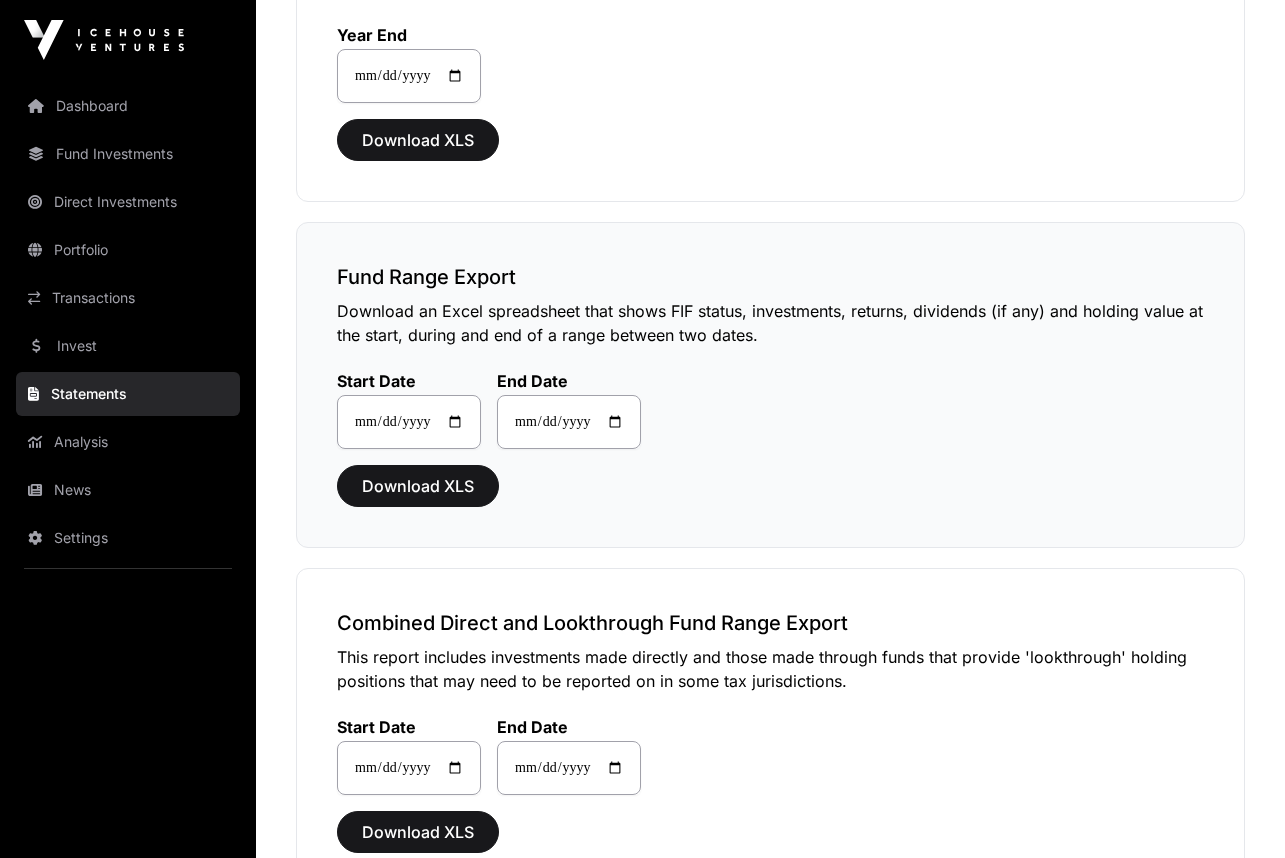 scroll, scrollTop: 666, scrollLeft: 0, axis: vertical 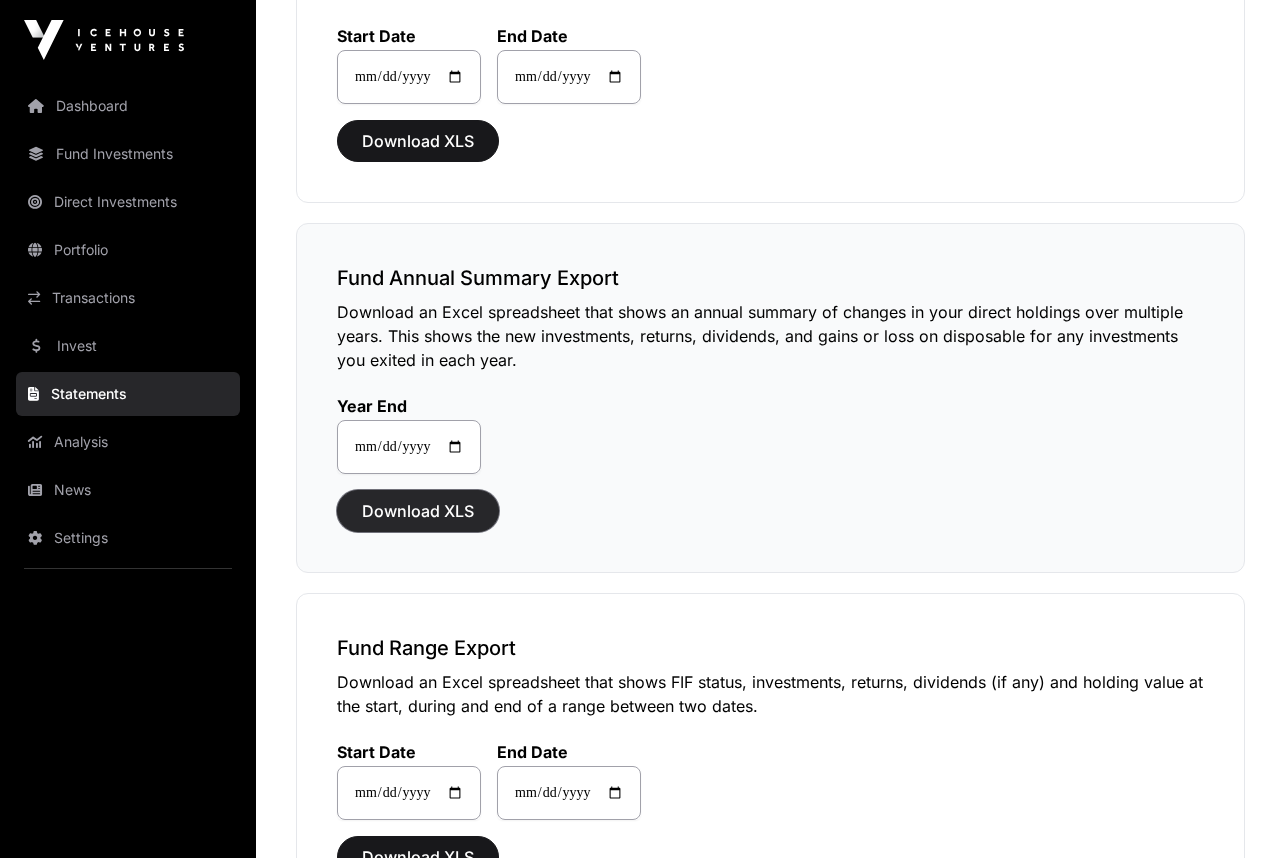 click on "Download XLS" 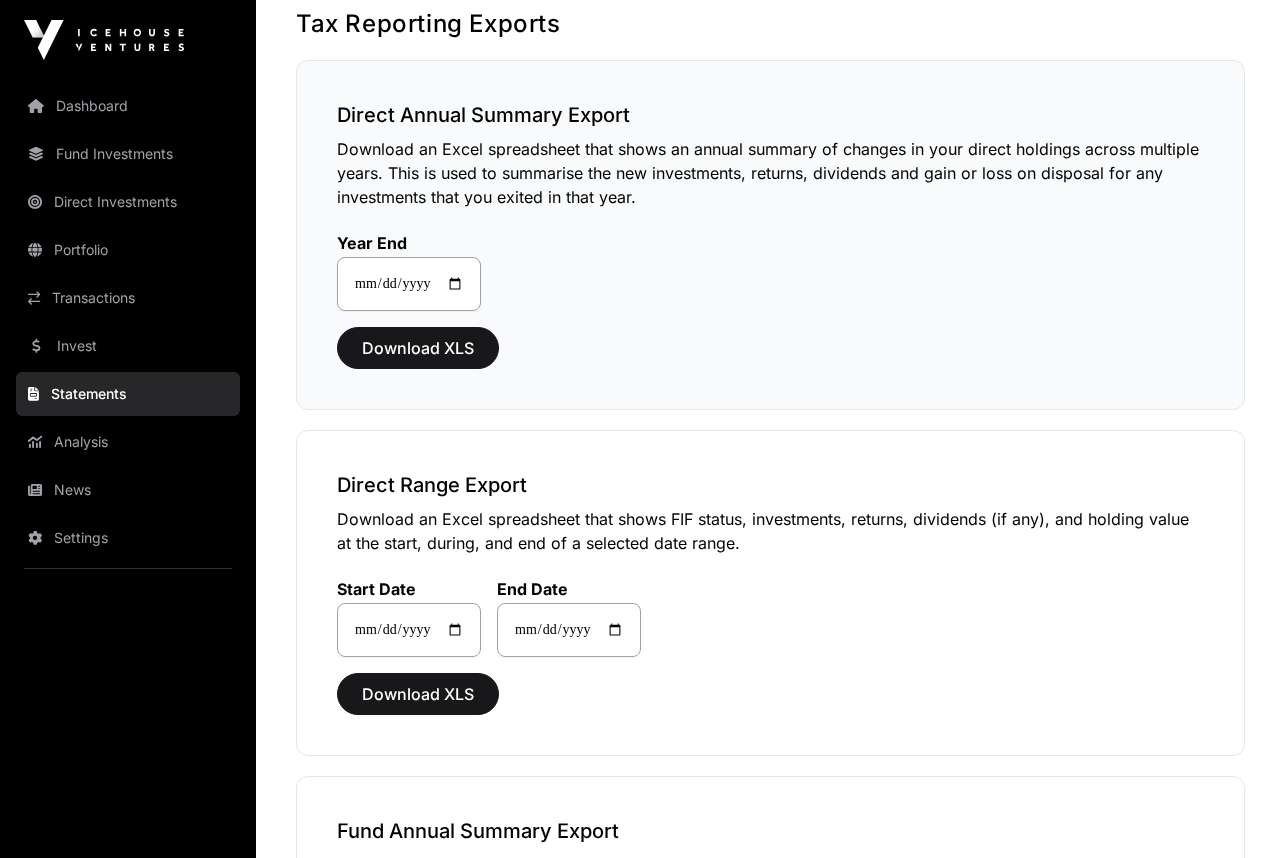 scroll, scrollTop: 0, scrollLeft: 0, axis: both 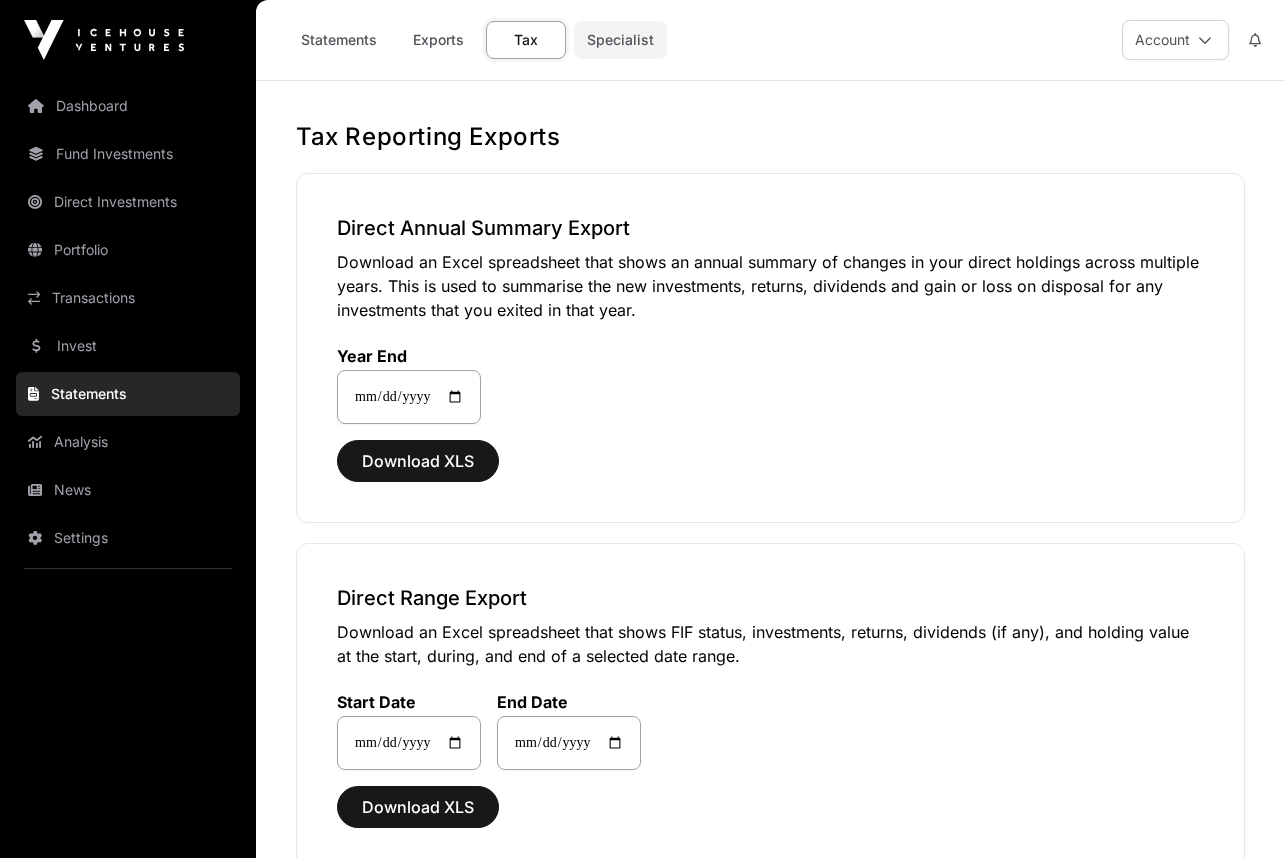 click on "Specialist" 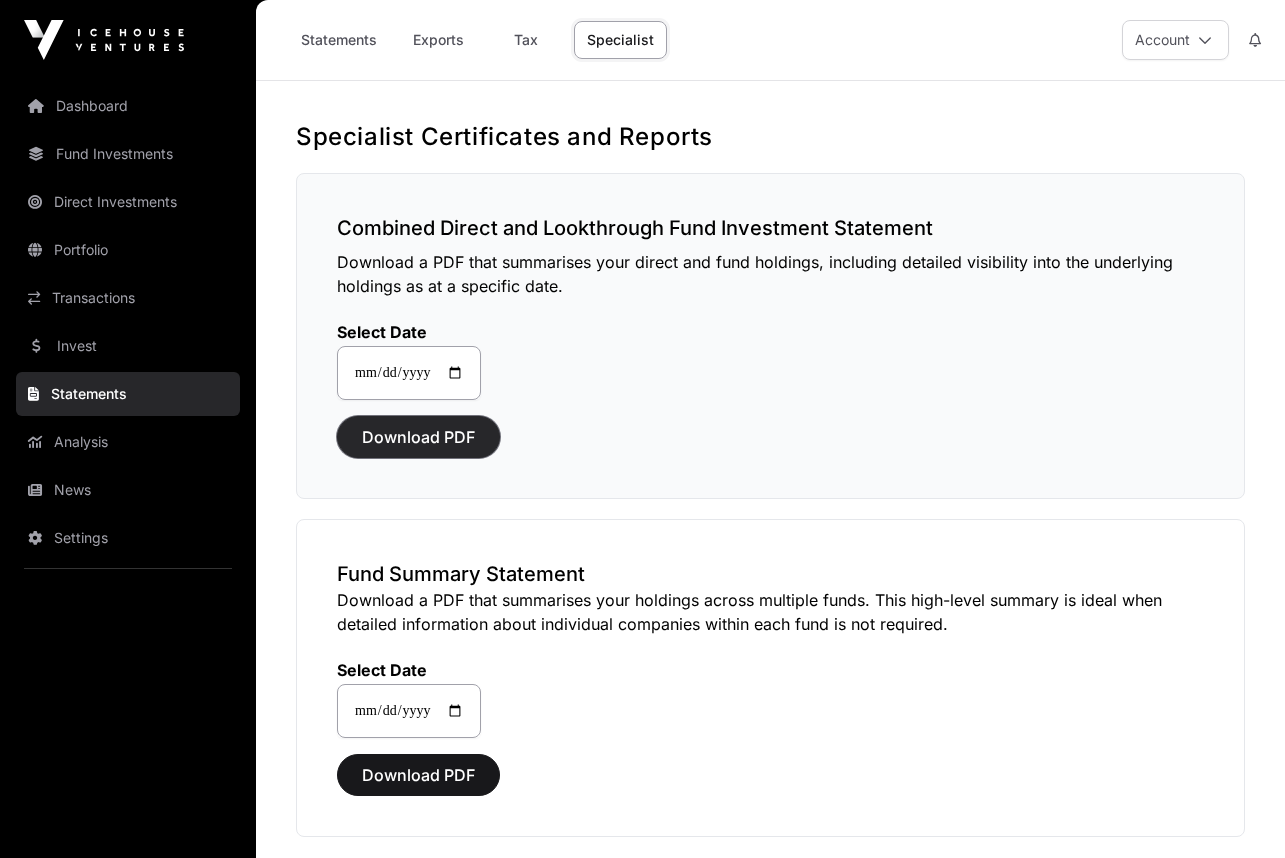 click on "Download PDF" 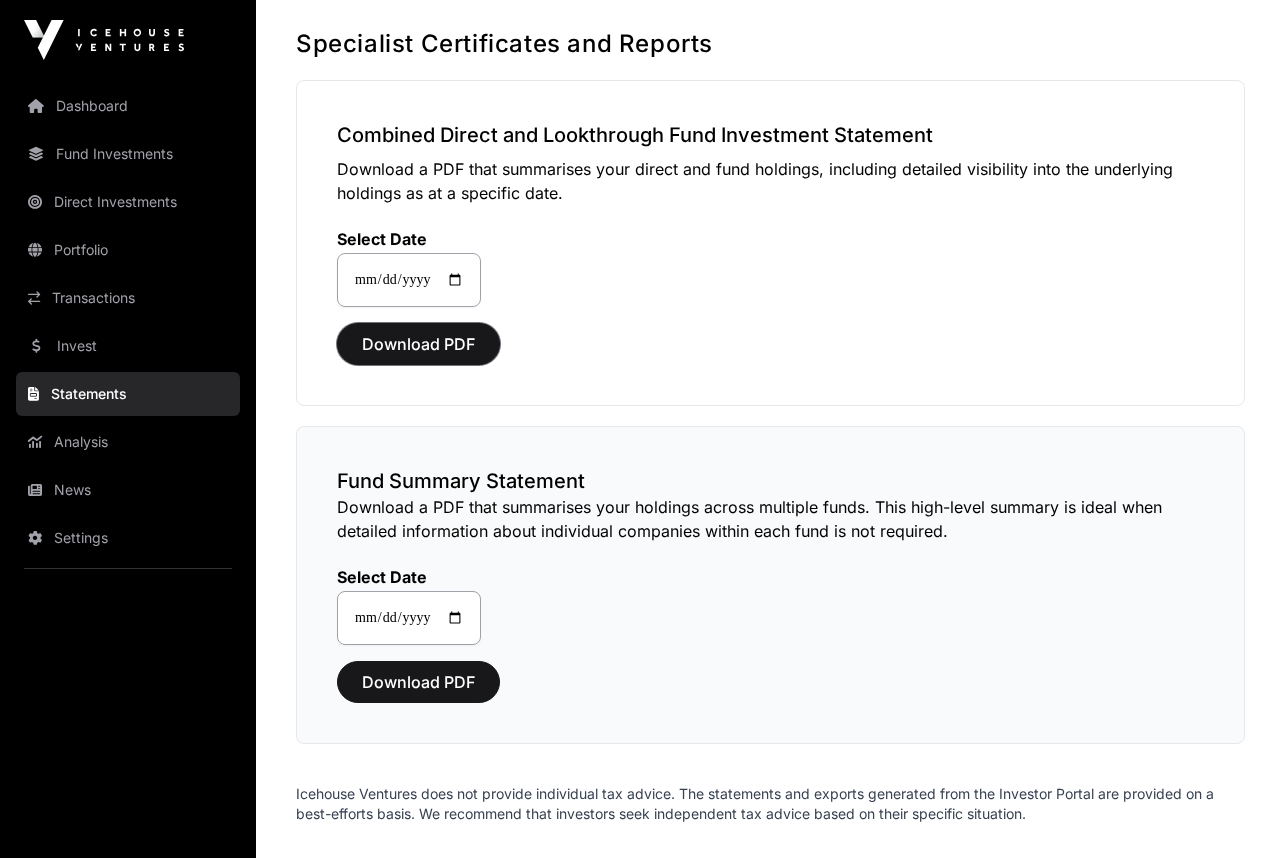 scroll, scrollTop: 227, scrollLeft: 0, axis: vertical 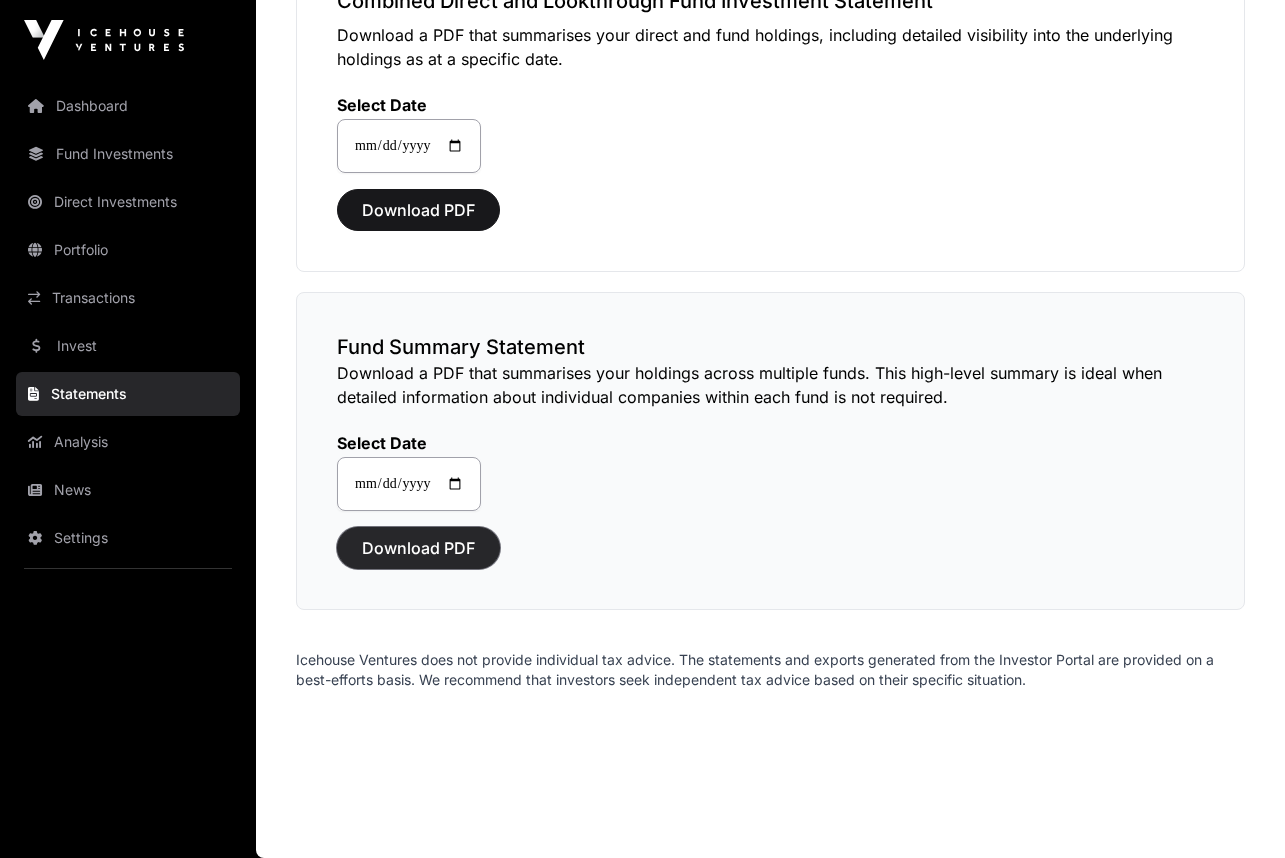 click on "Download PDF" 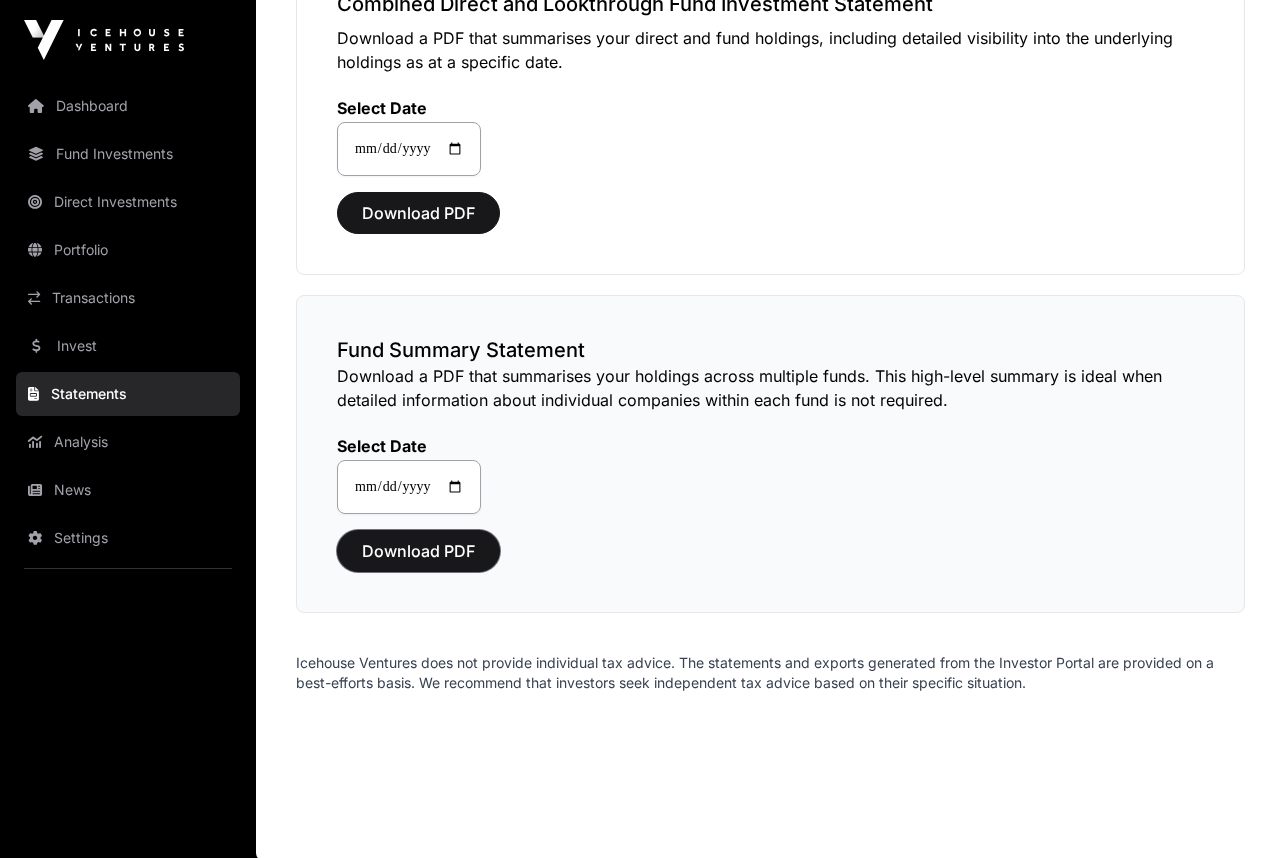scroll, scrollTop: 223, scrollLeft: 0, axis: vertical 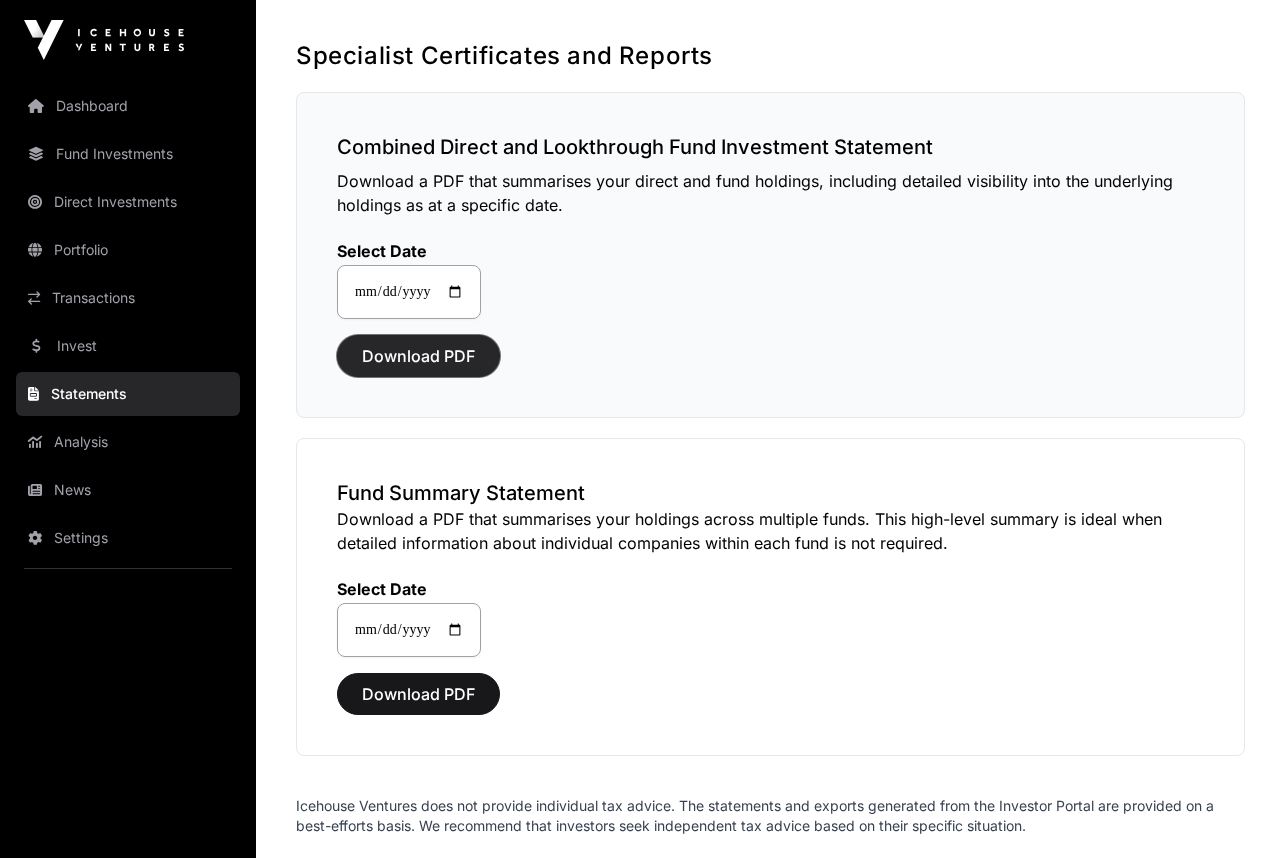 click on "Download PDF" 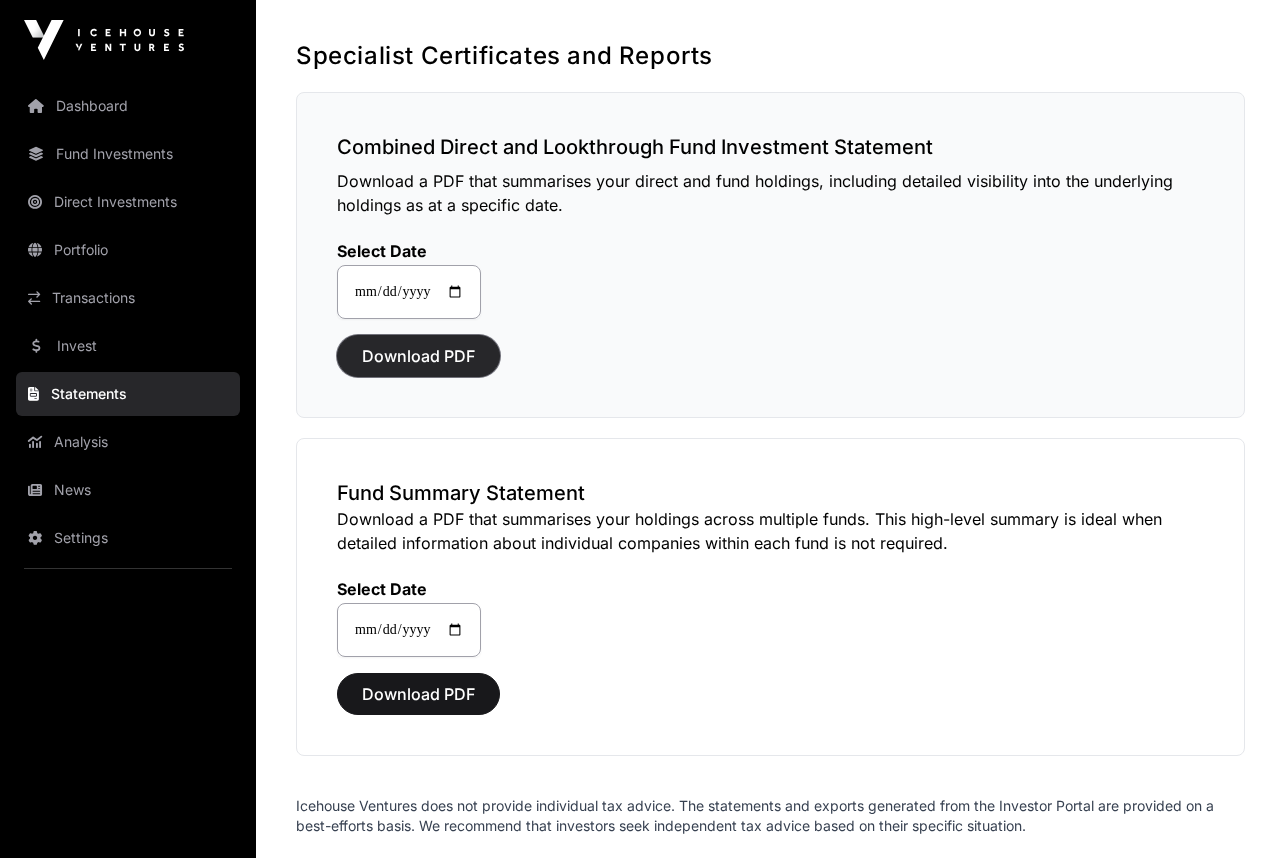 click on "Download PDF" 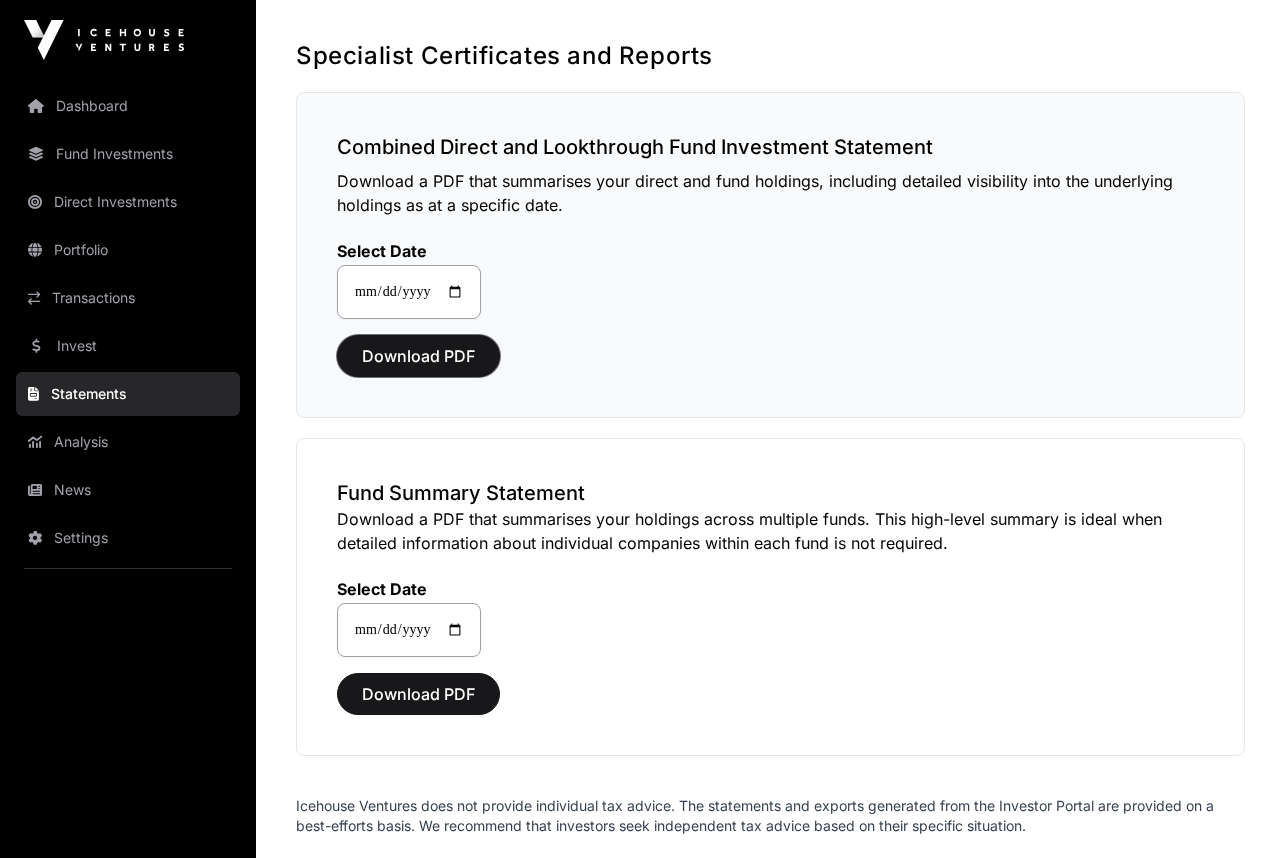 scroll, scrollTop: 0, scrollLeft: 0, axis: both 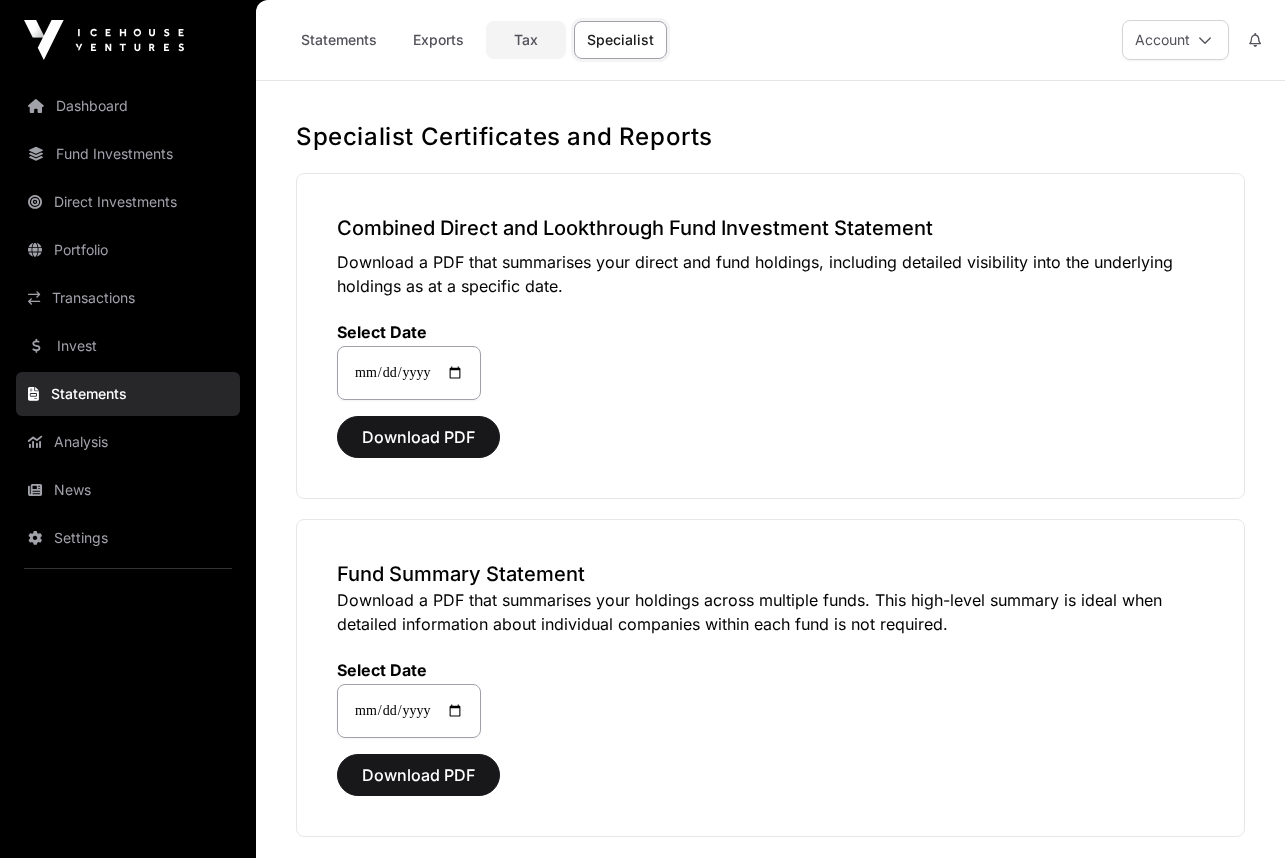 click on "Tax" 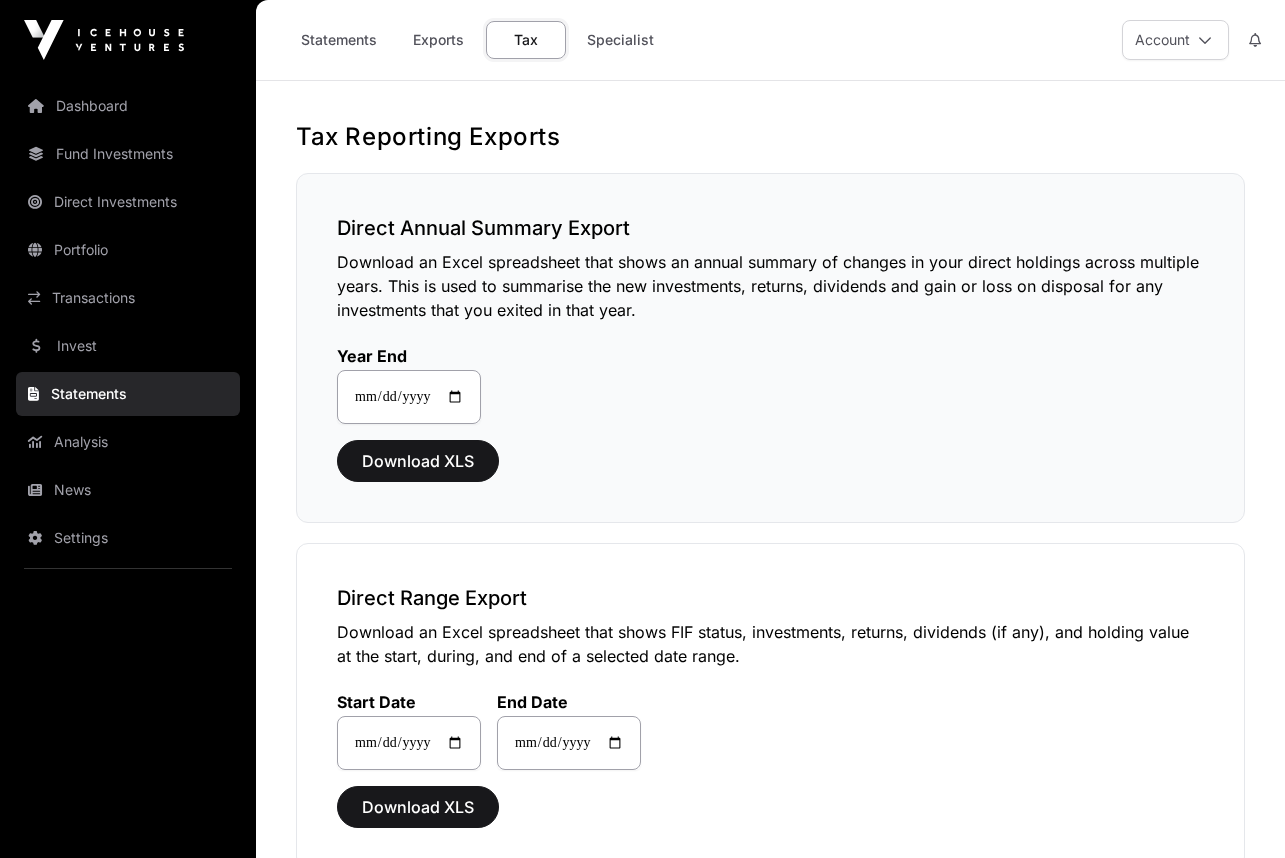 scroll, scrollTop: 0, scrollLeft: 0, axis: both 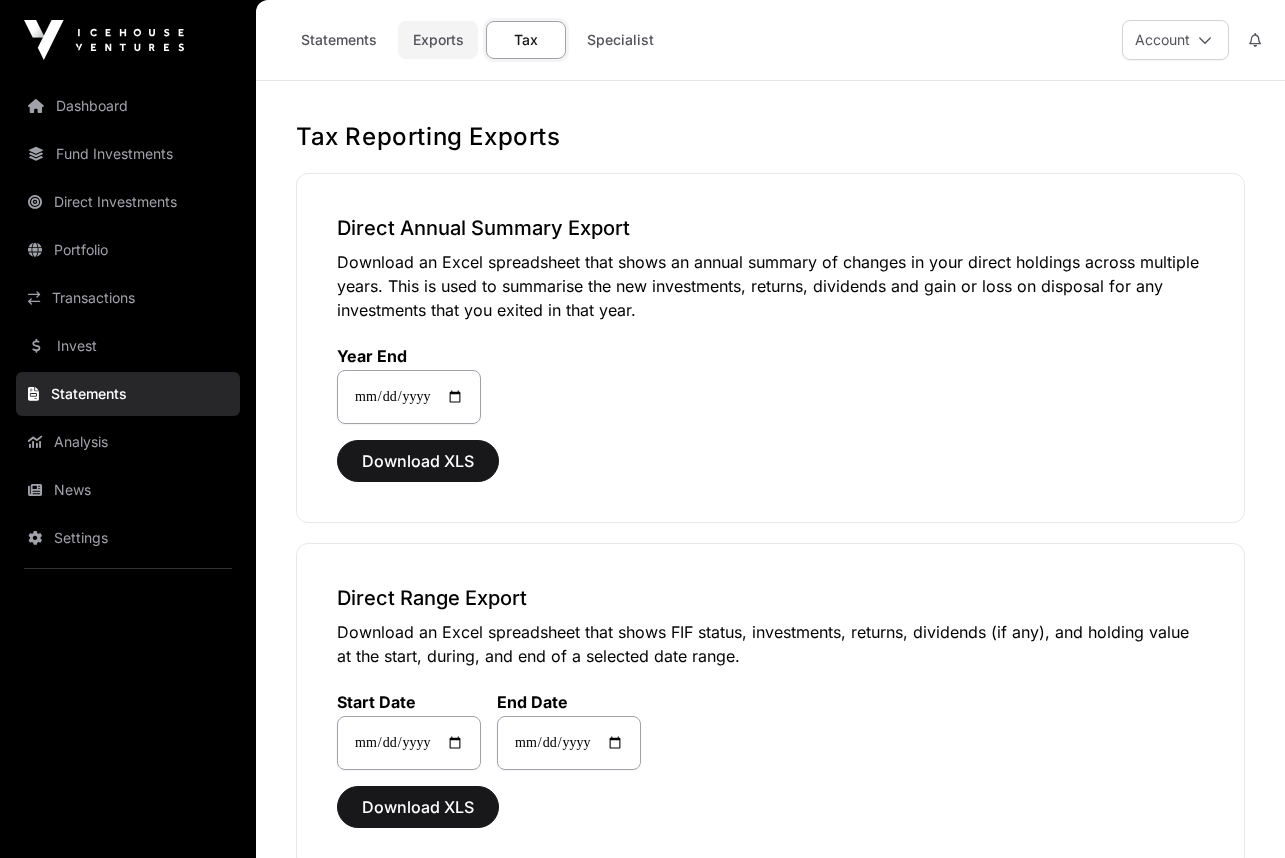 click on "Exports" 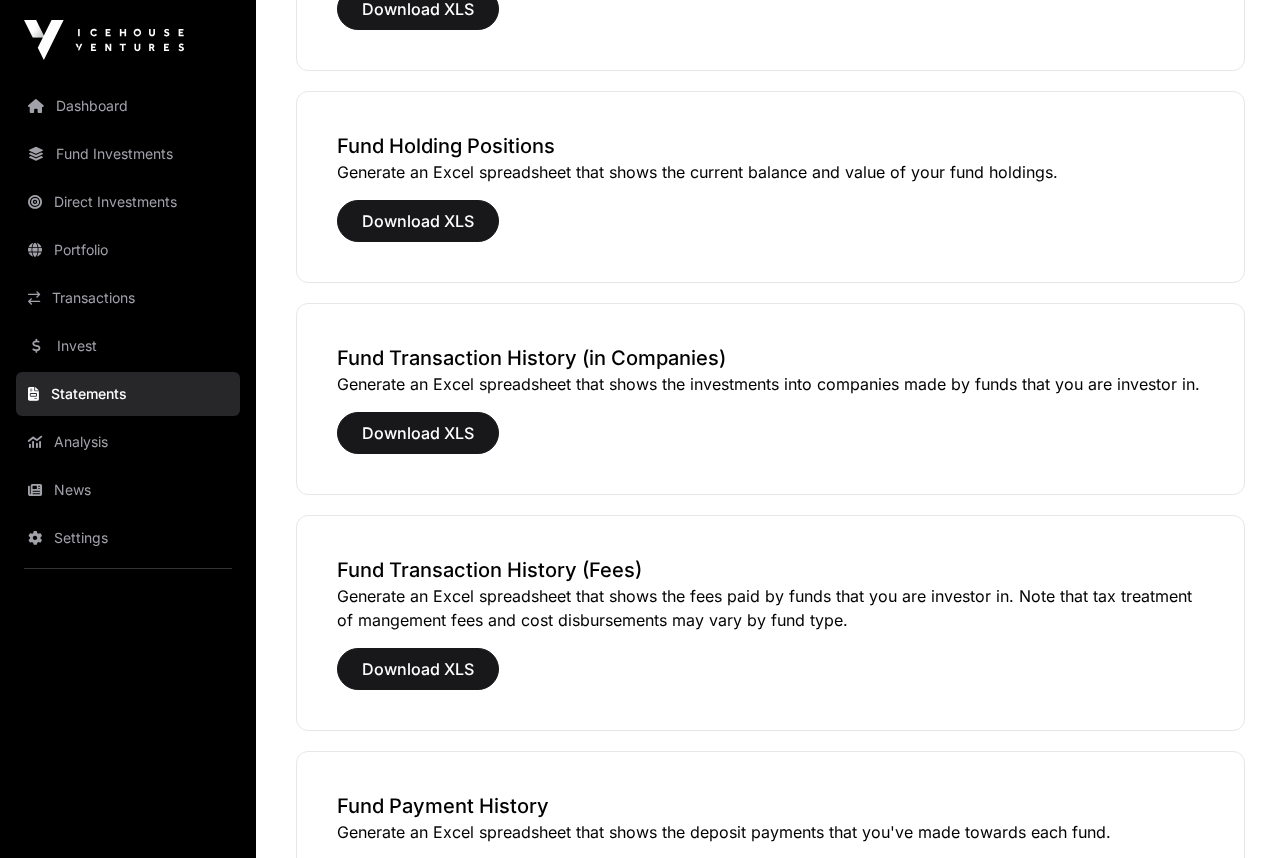 scroll, scrollTop: 766, scrollLeft: 0, axis: vertical 